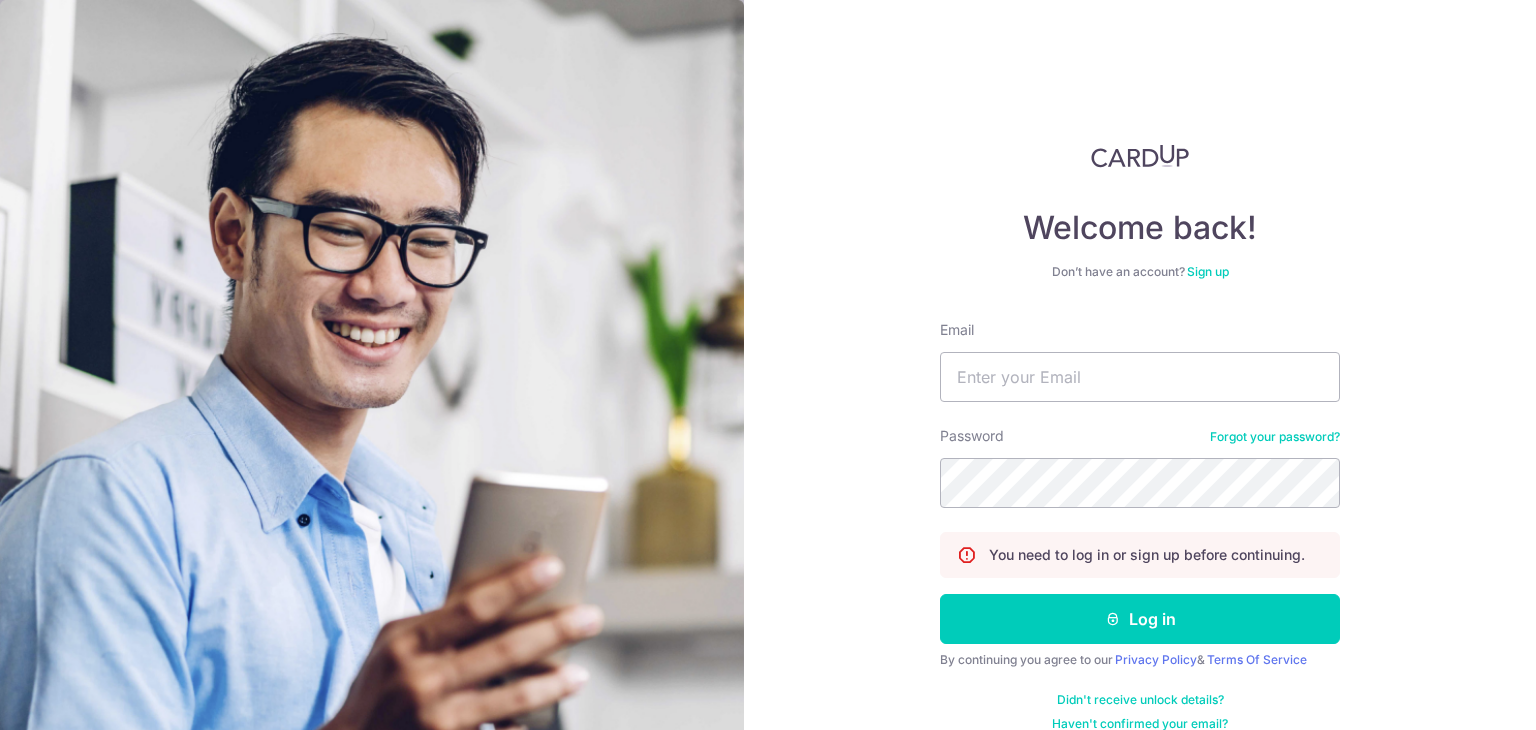 scroll, scrollTop: 0, scrollLeft: 0, axis: both 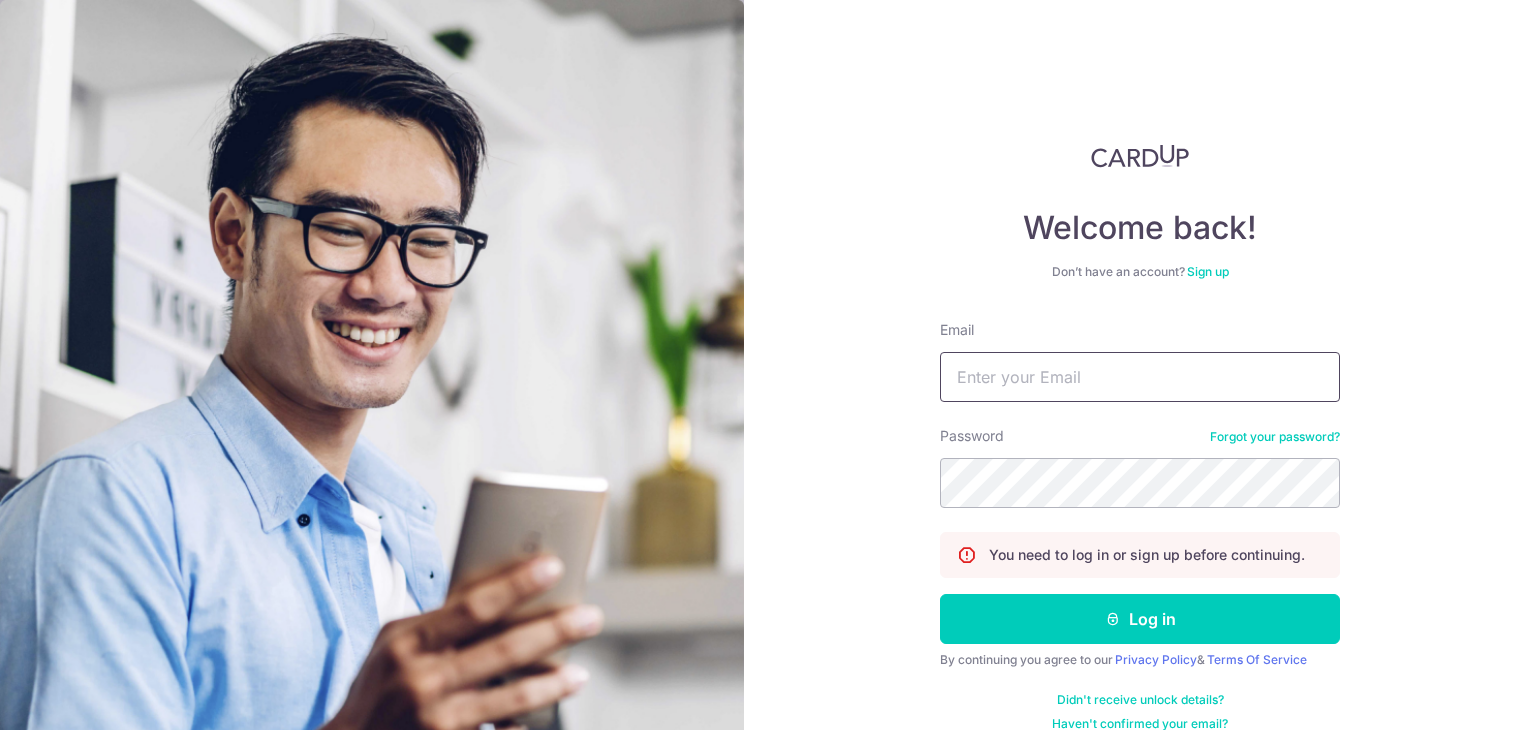 drag, startPoint x: 0, startPoint y: 0, endPoint x: 1060, endPoint y: 391, distance: 1129.8146 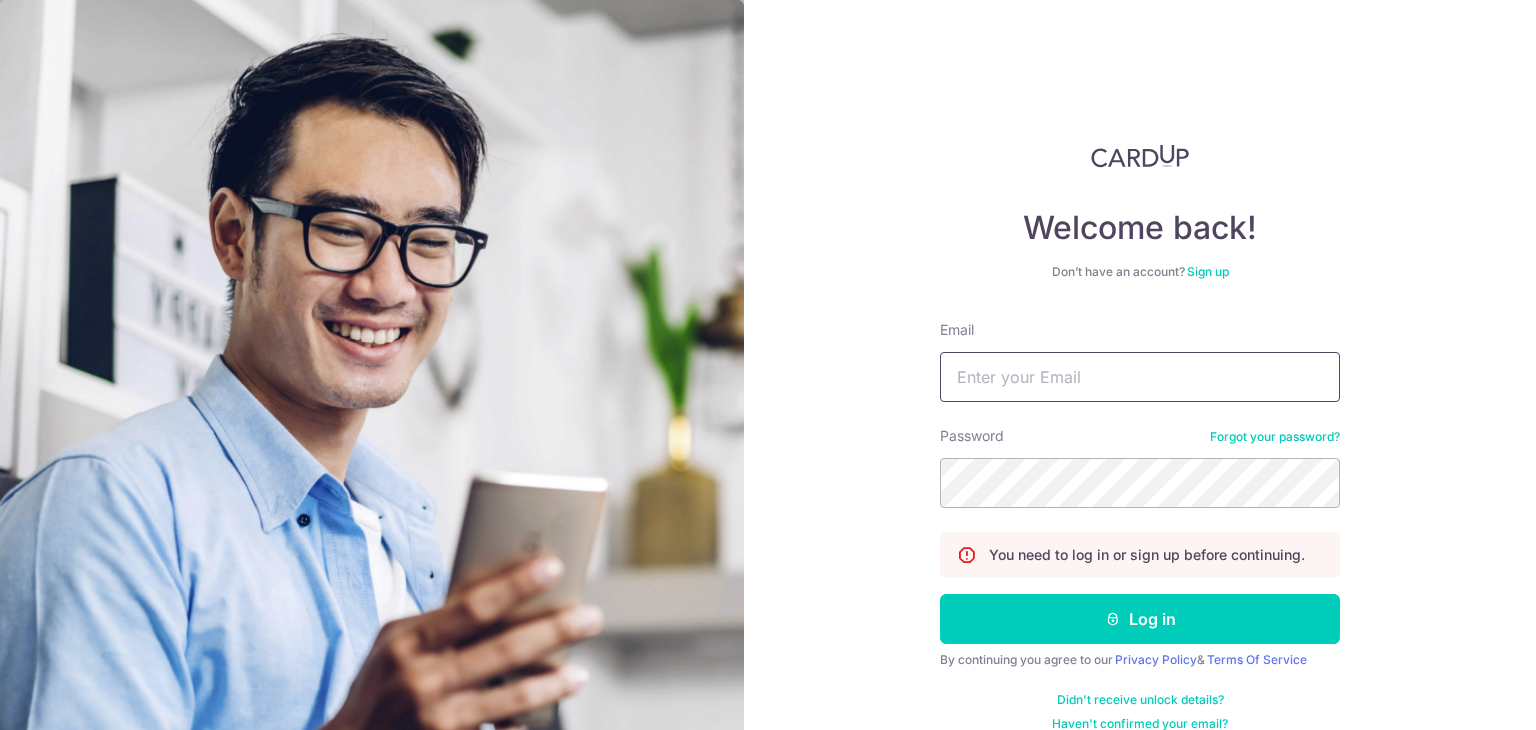 type on "wilsonlimhl@gmail.com" 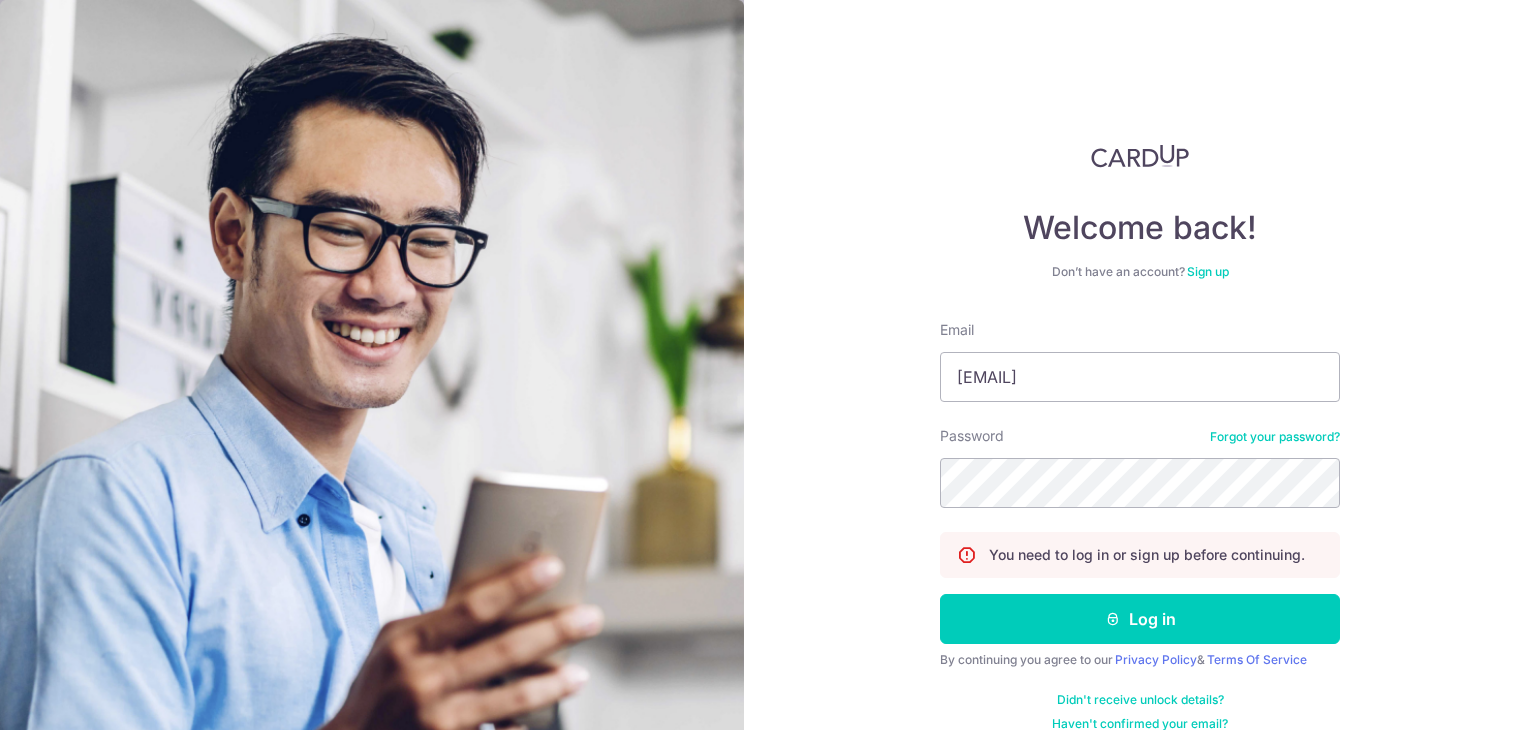 click on "Email
wilsonlimhl@gmail.com
Password
Forgot your password?
You need to log in or sign up before continuing.
Log in
By continuing you agree to our
Privacy Policy
&  Terms Of Service
Didn't receive unlock details?
Haven't confirmed your email?" at bounding box center (1140, 526) 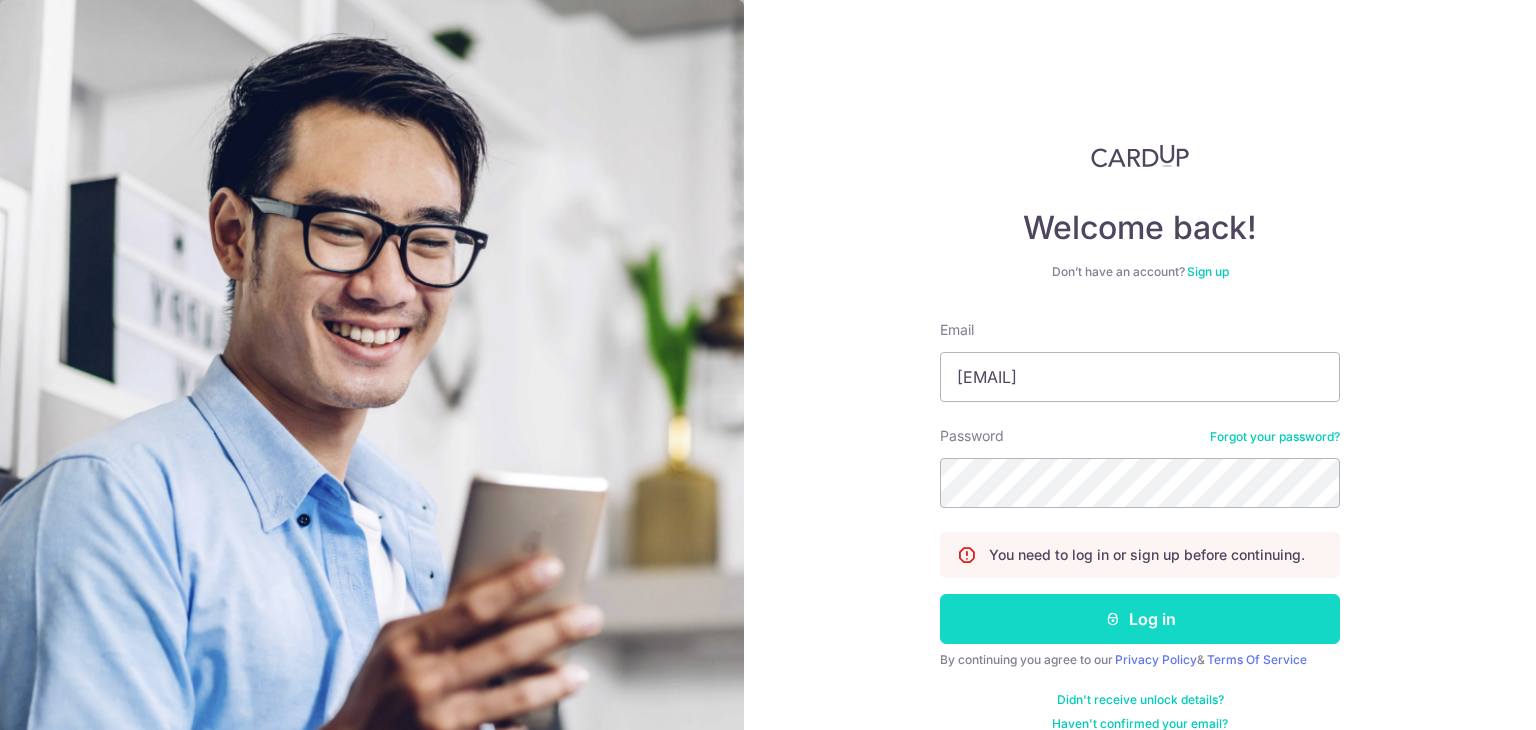 click on "Log in" at bounding box center [1140, 619] 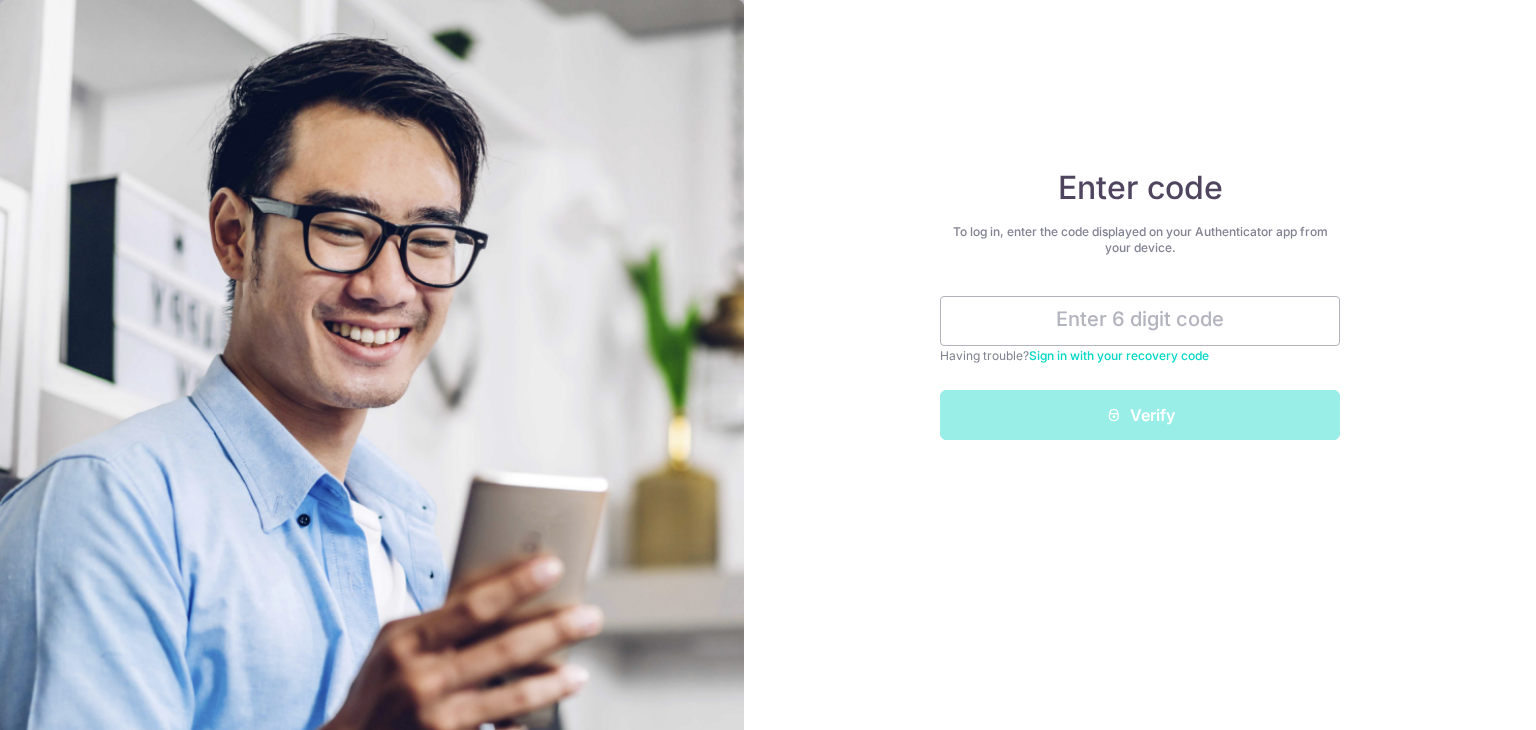 scroll, scrollTop: 0, scrollLeft: 0, axis: both 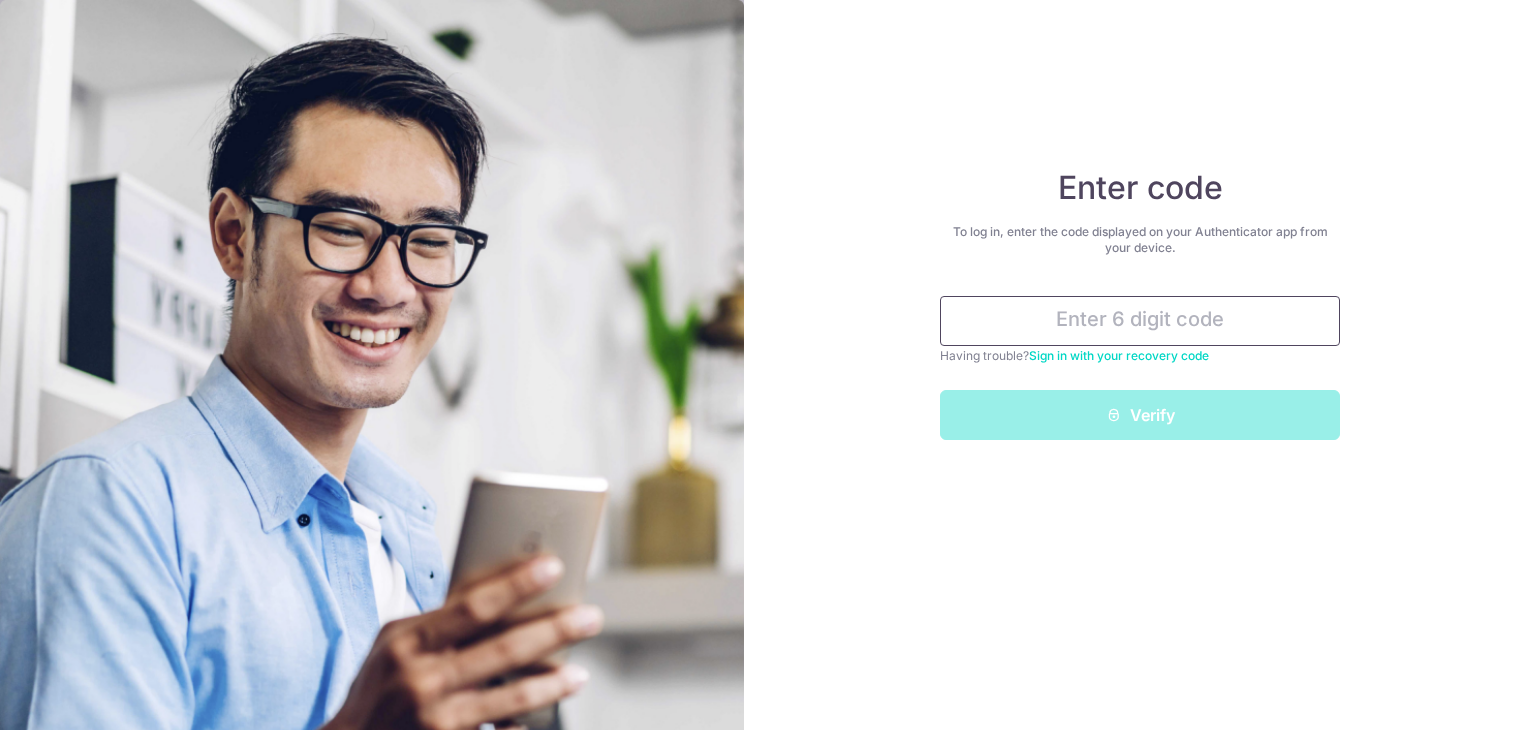 click at bounding box center (1140, 321) 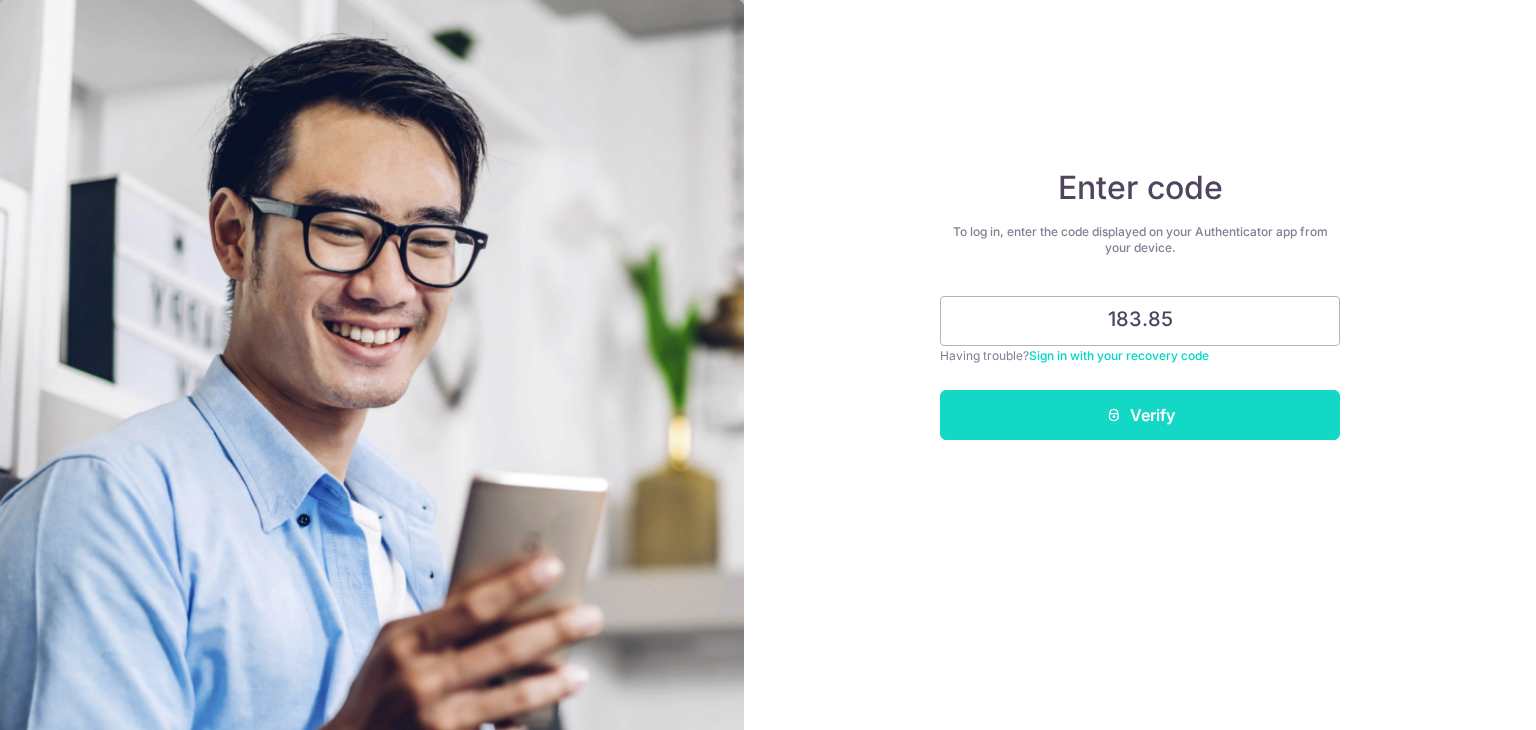 type on "183.85" 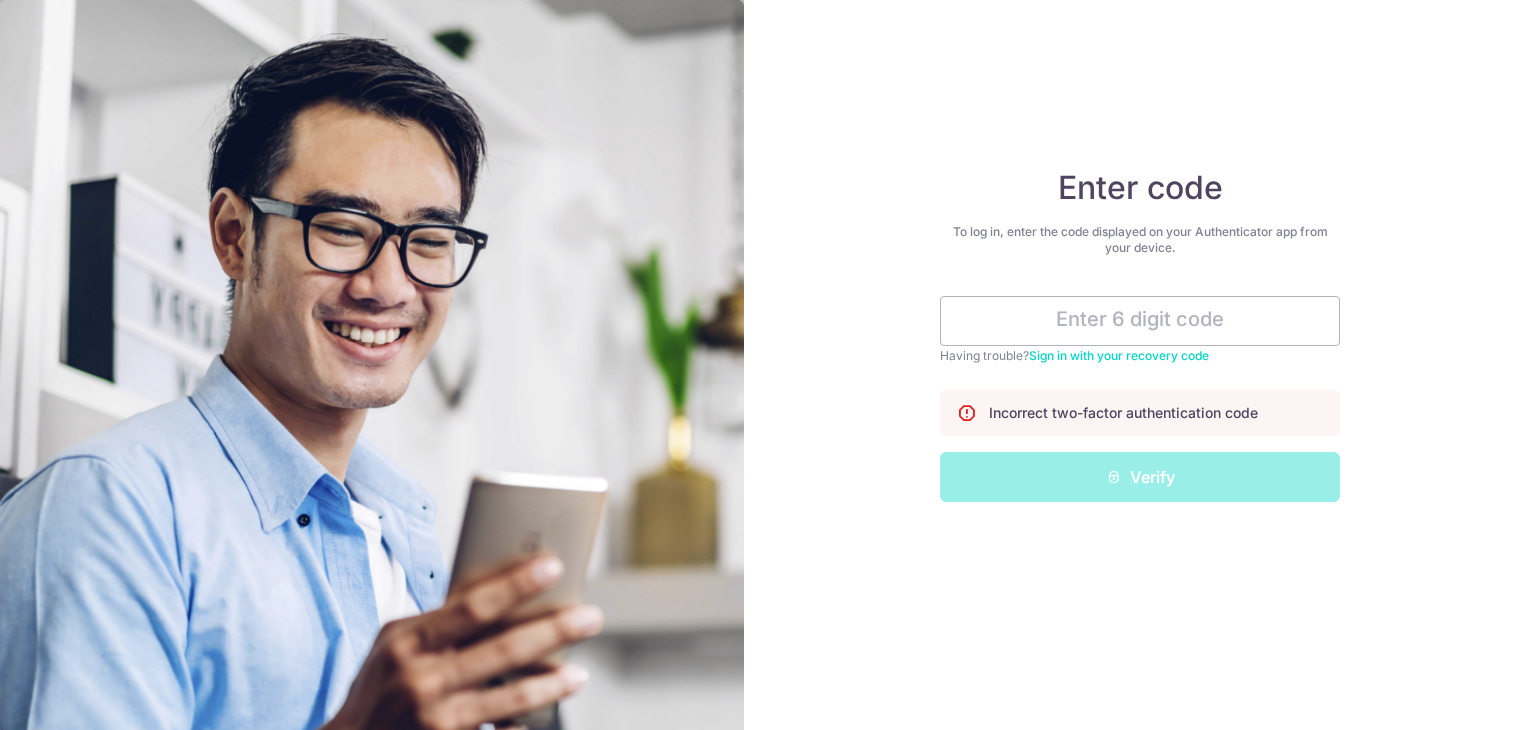 scroll, scrollTop: 0, scrollLeft: 0, axis: both 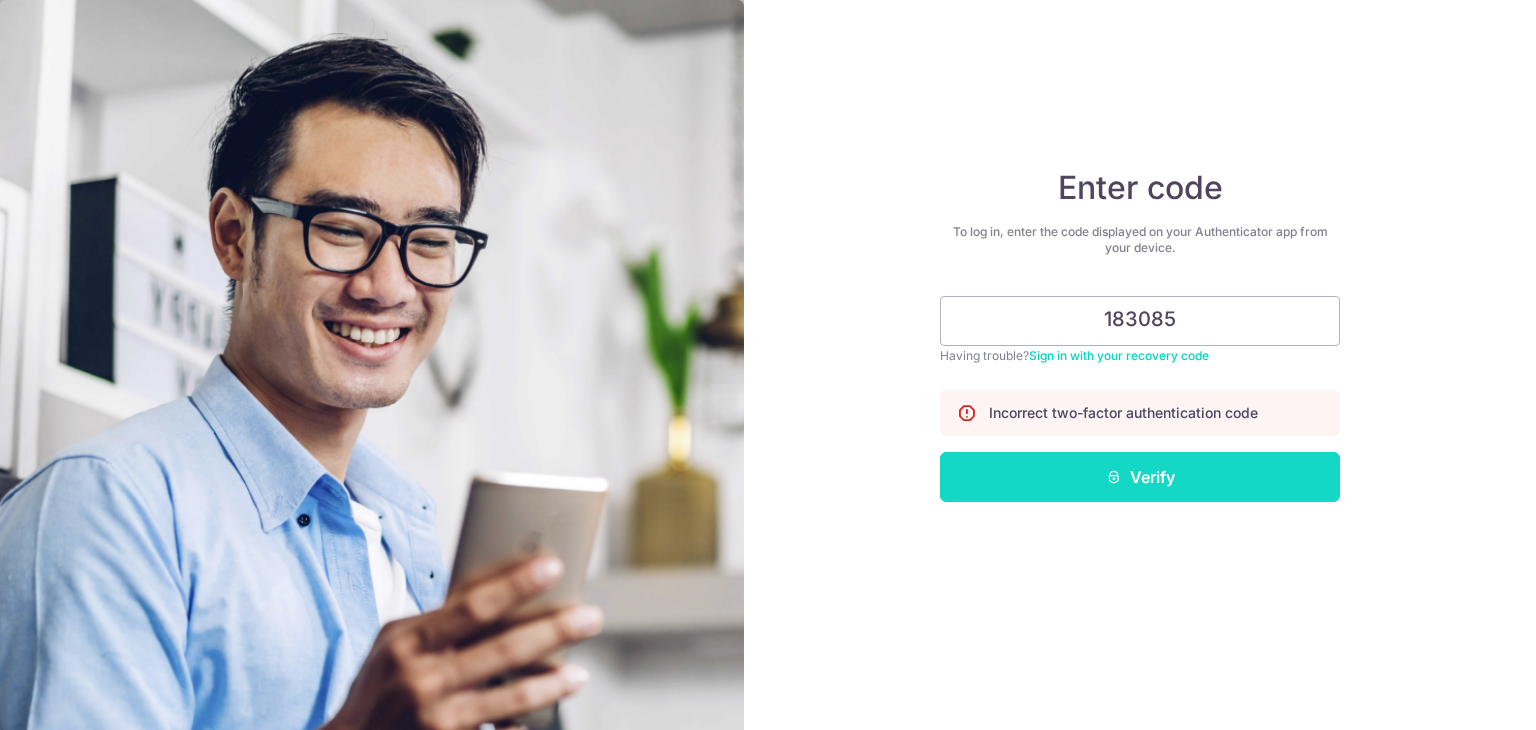 type on "183085" 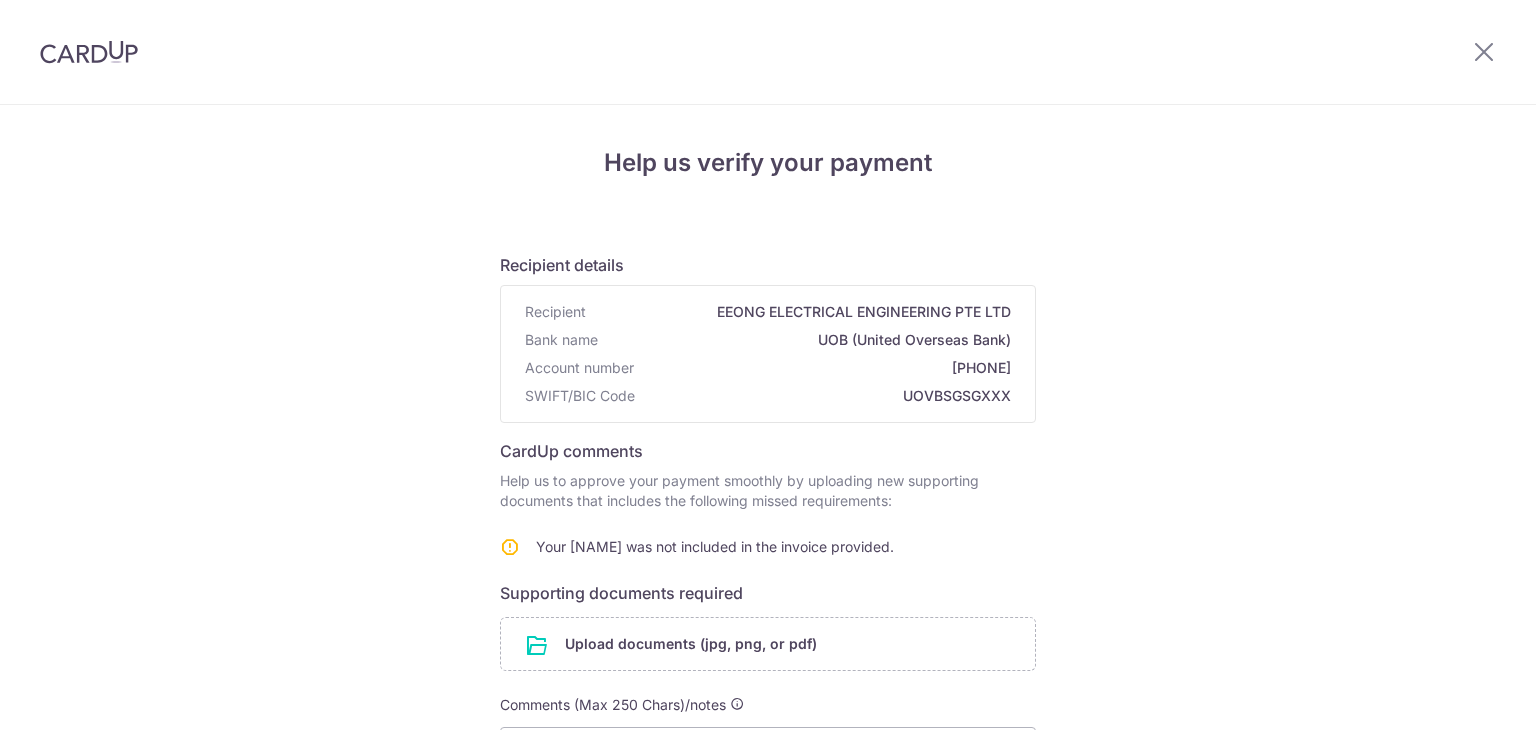 scroll, scrollTop: 0, scrollLeft: 0, axis: both 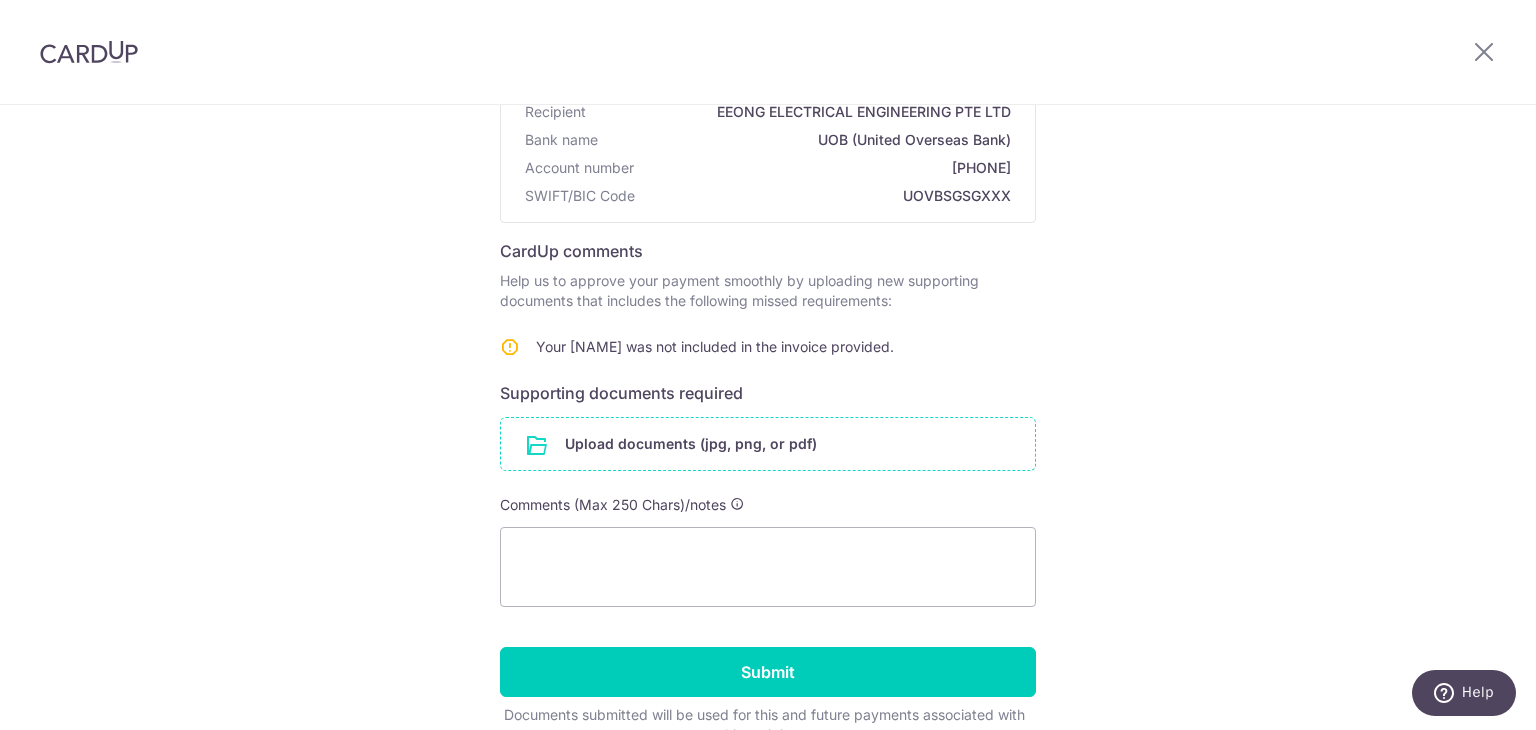 click at bounding box center (768, 444) 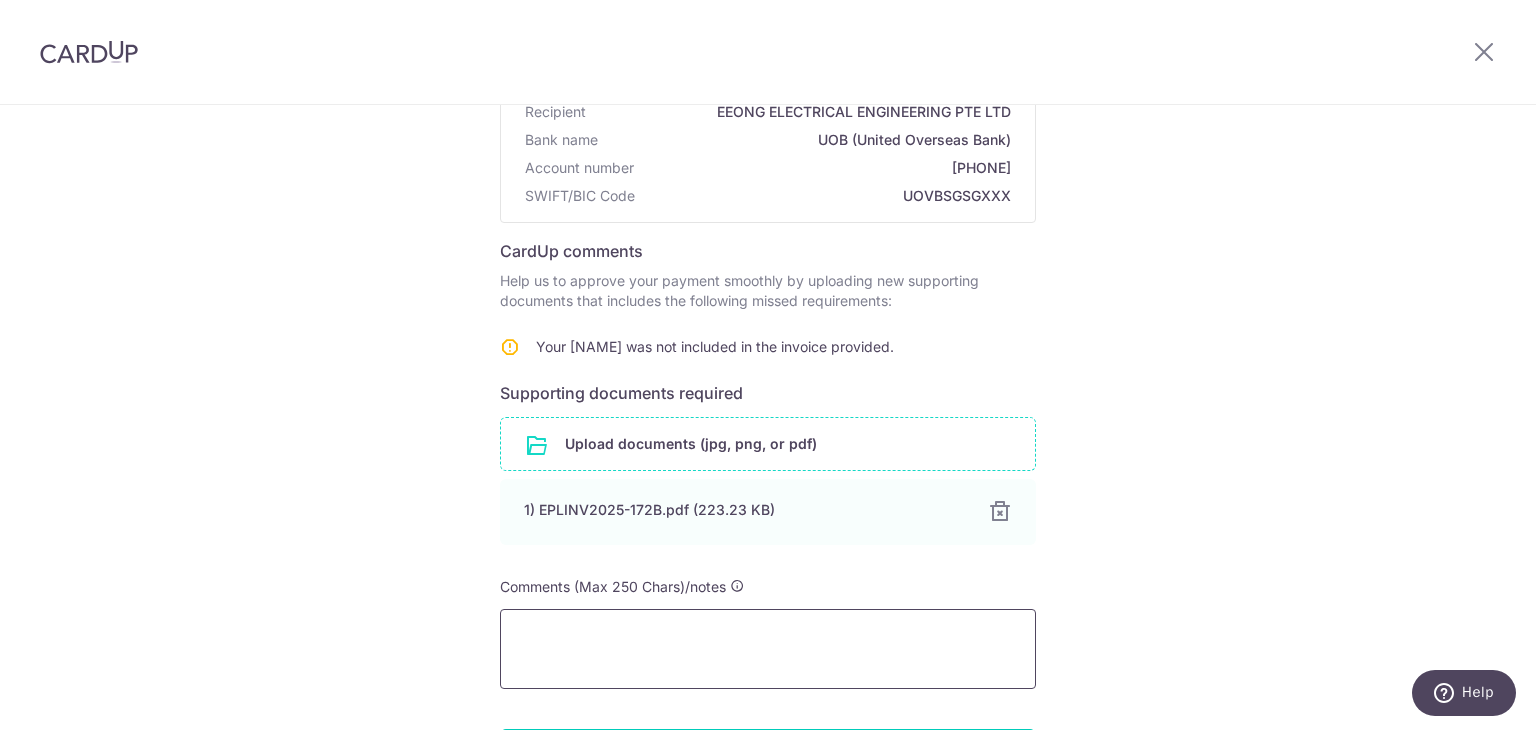 click at bounding box center (768, 649) 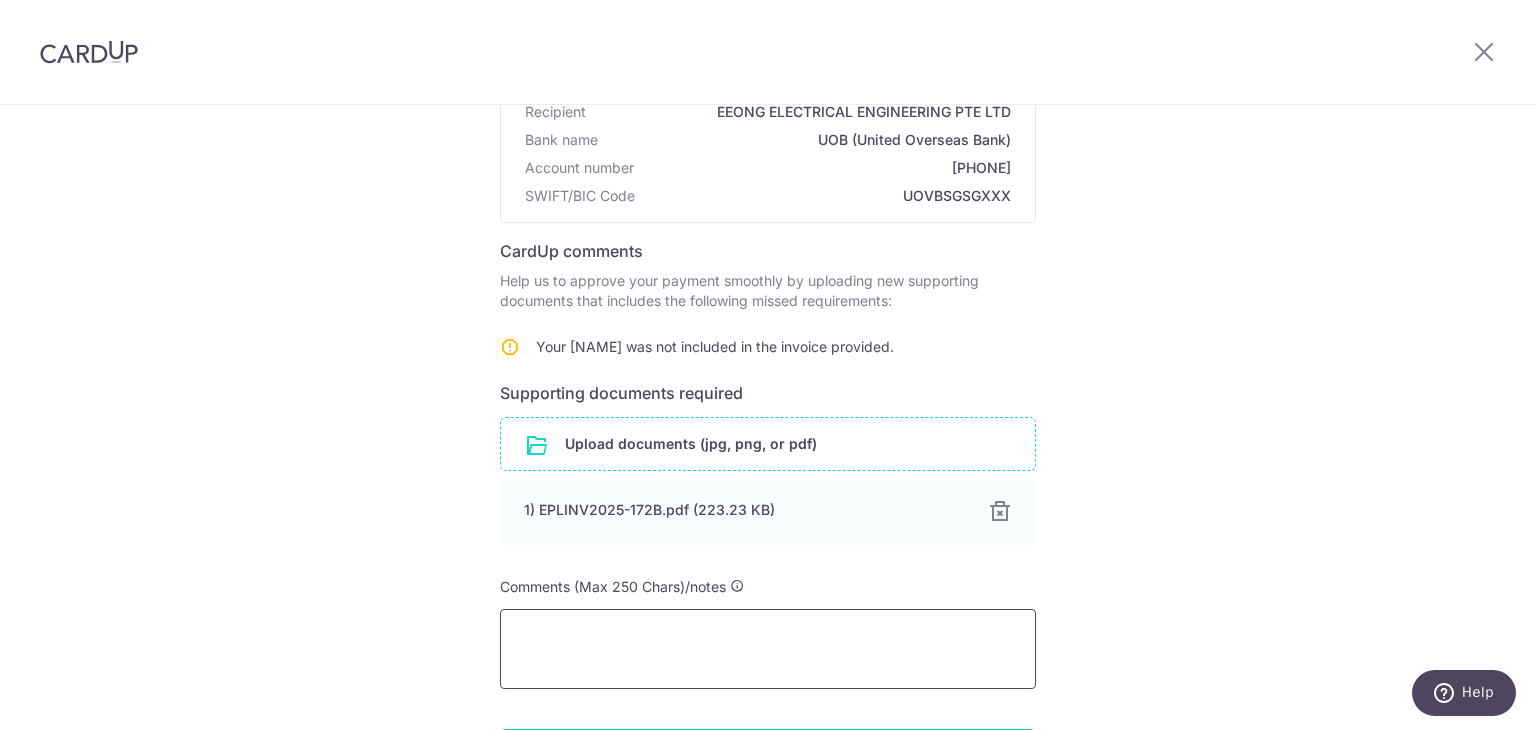 type on "I" 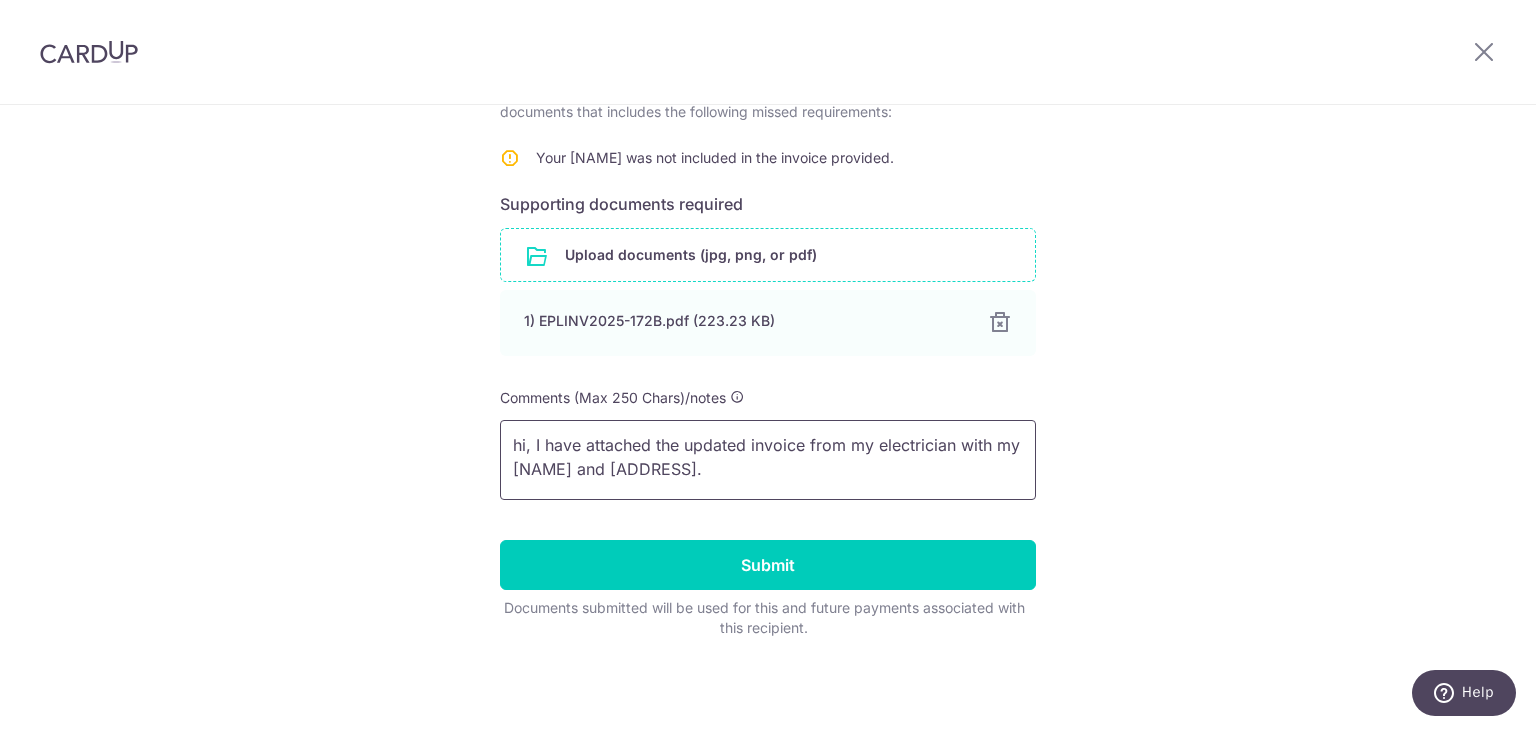 scroll, scrollTop: 390, scrollLeft: 0, axis: vertical 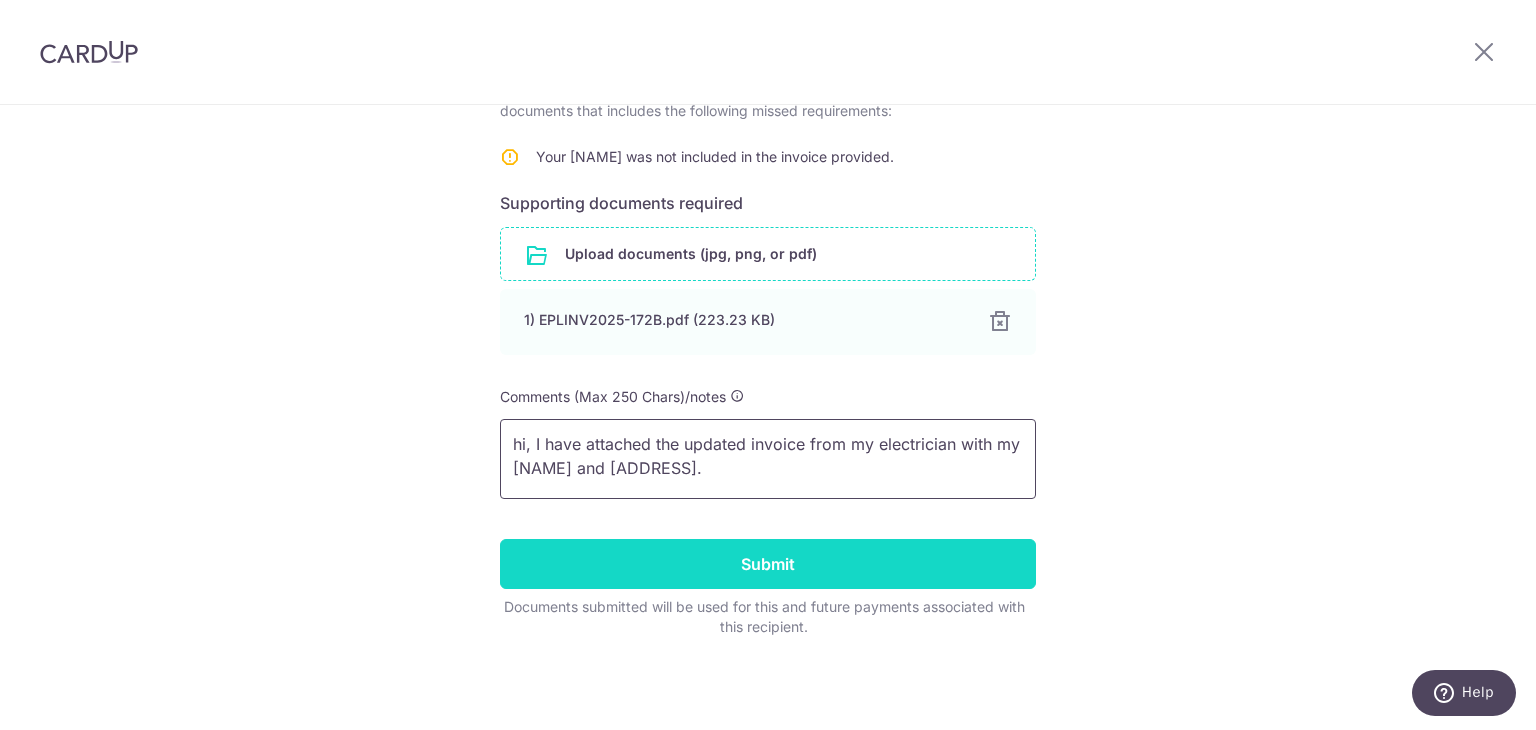 type on "hi, I have attached the updated invoice from my electrician with my name and address." 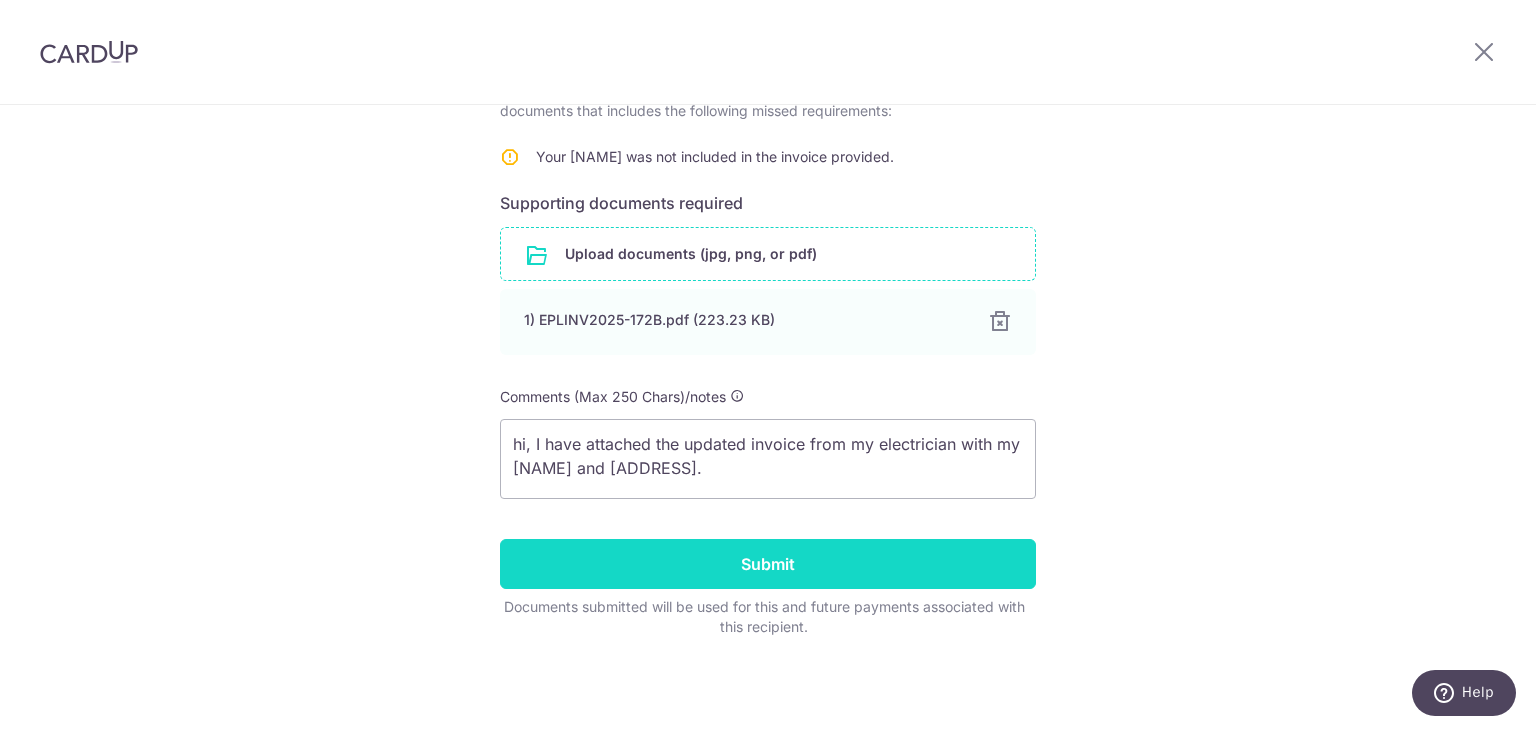 click on "Submit" at bounding box center [768, 564] 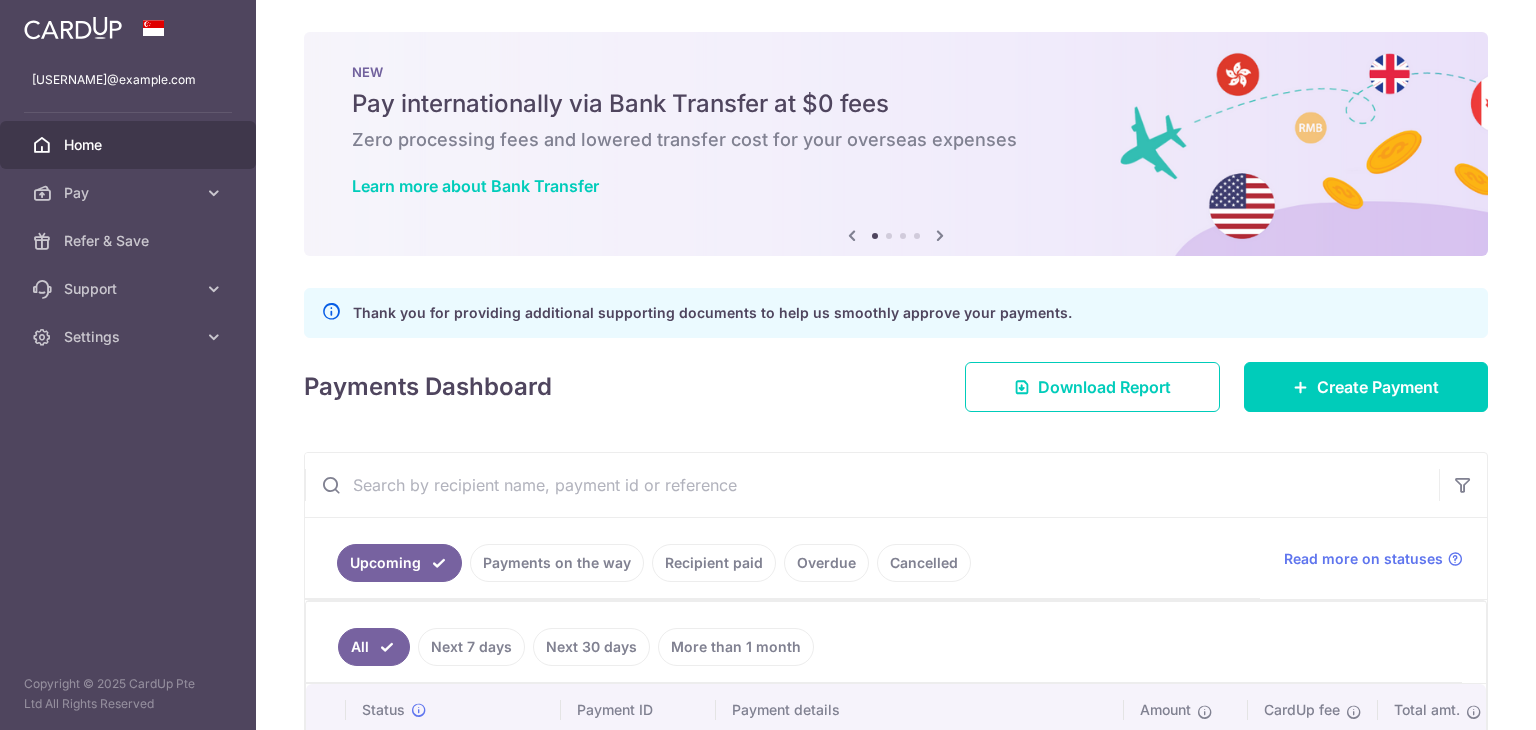 scroll, scrollTop: 0, scrollLeft: 0, axis: both 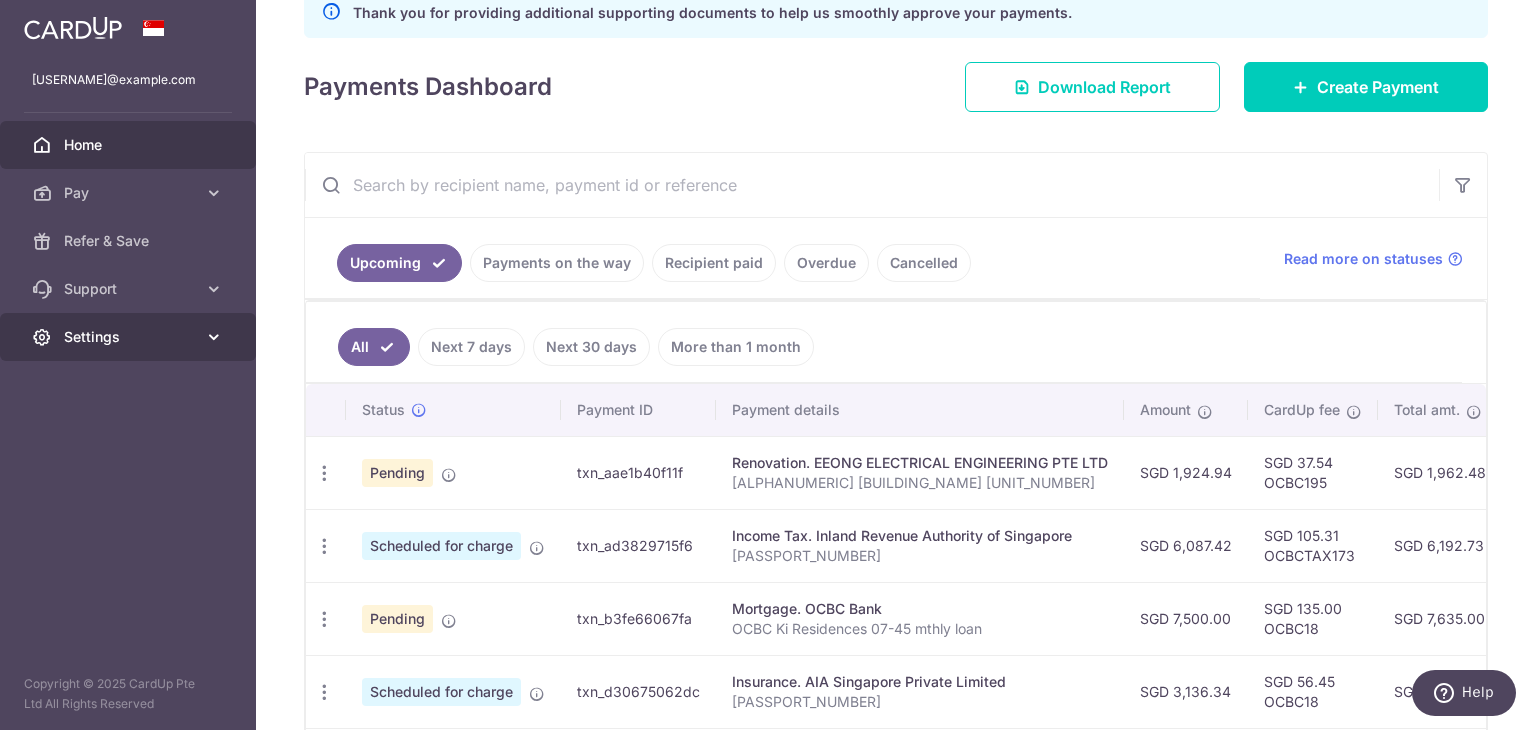 click on "Settings" at bounding box center [130, 337] 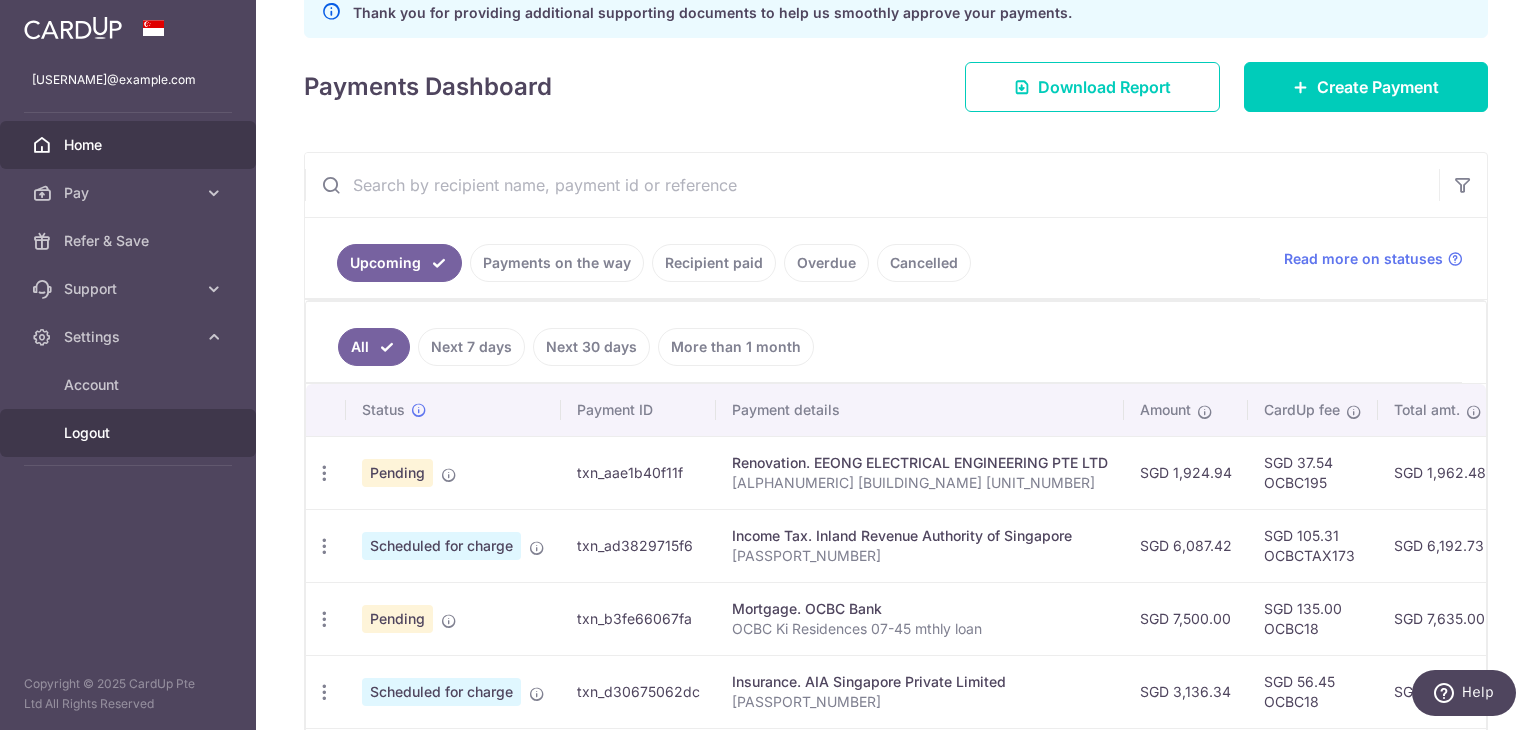 click on "Logout" at bounding box center (130, 433) 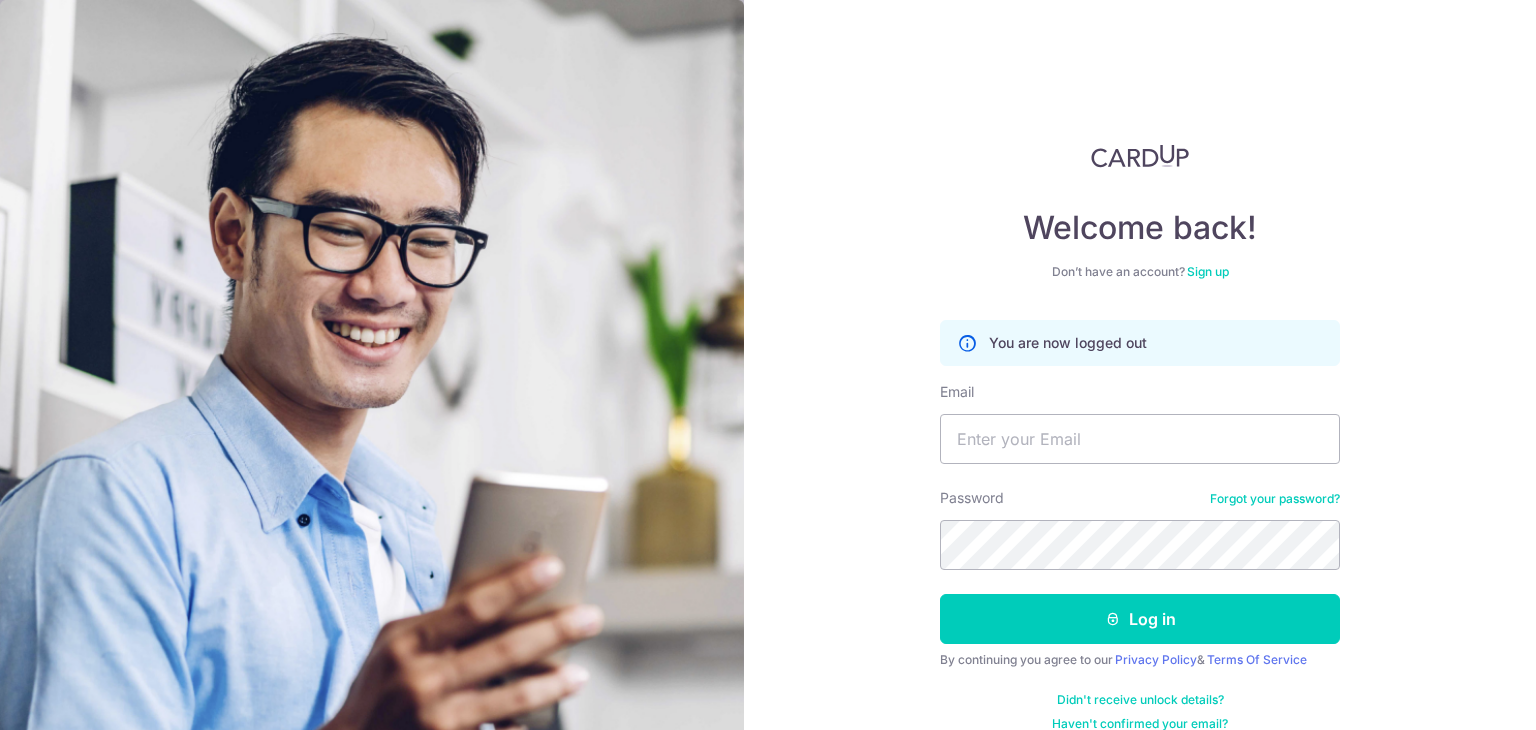 scroll, scrollTop: 0, scrollLeft: 0, axis: both 